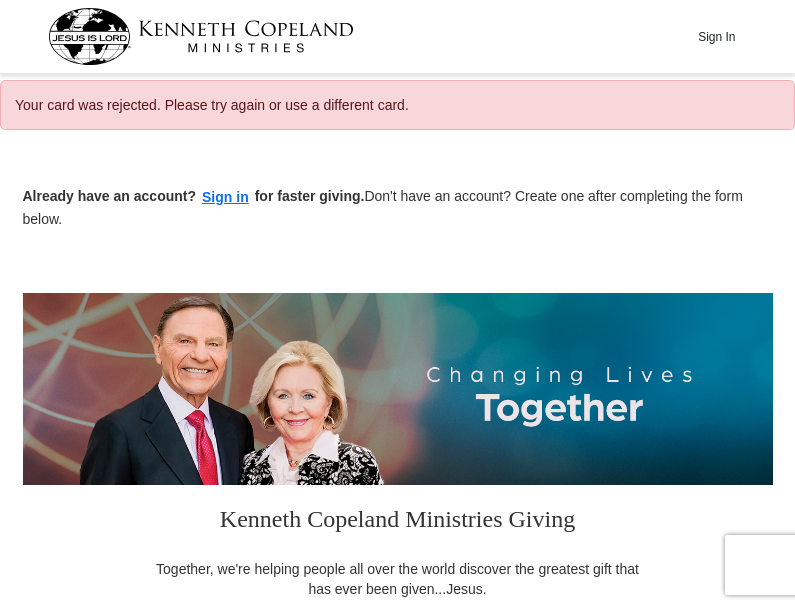 select on "TX" 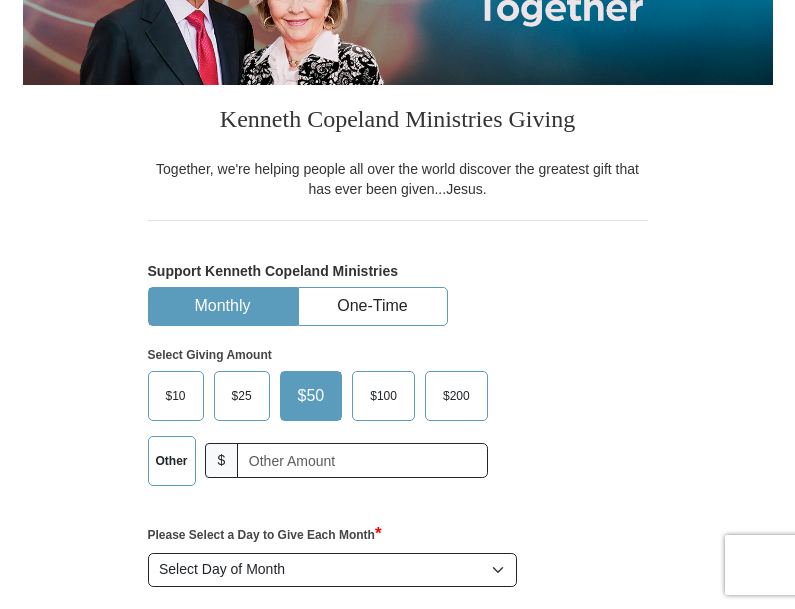 scroll, scrollTop: 0, scrollLeft: 0, axis: both 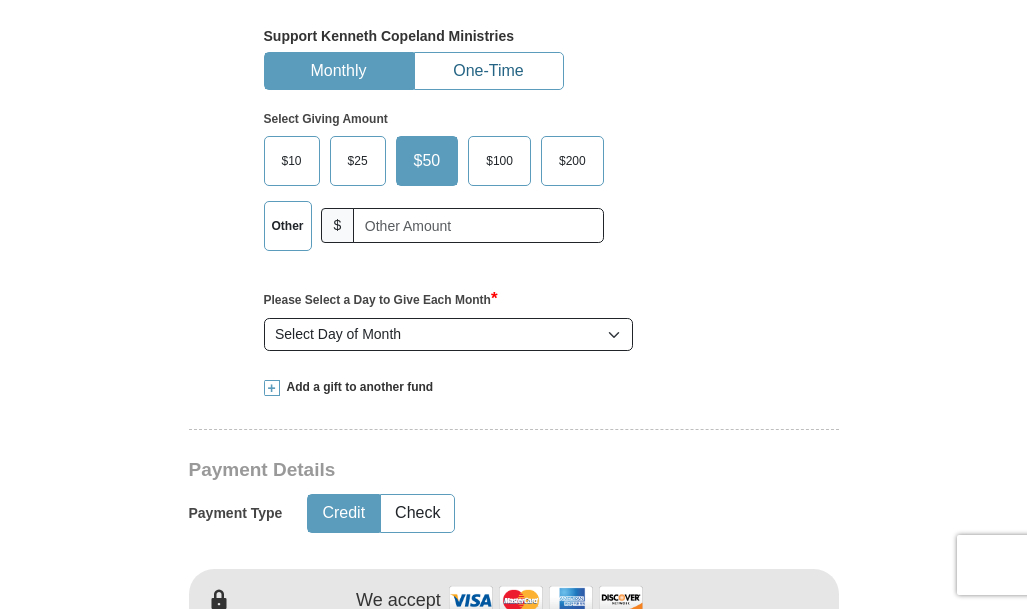 click on "One-Time" at bounding box center (489, 71) 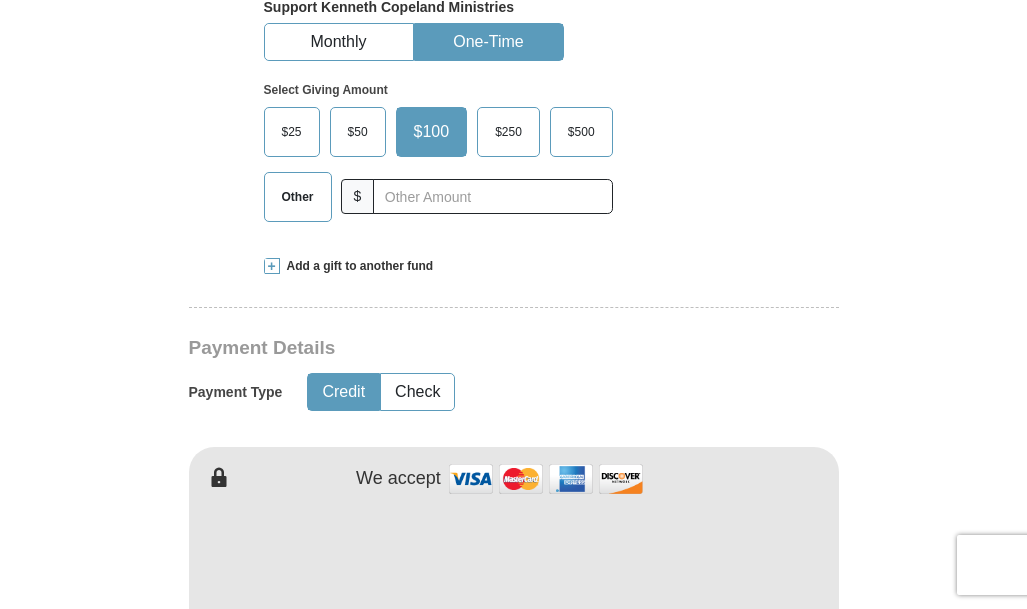 scroll, scrollTop: 600, scrollLeft: 0, axis: vertical 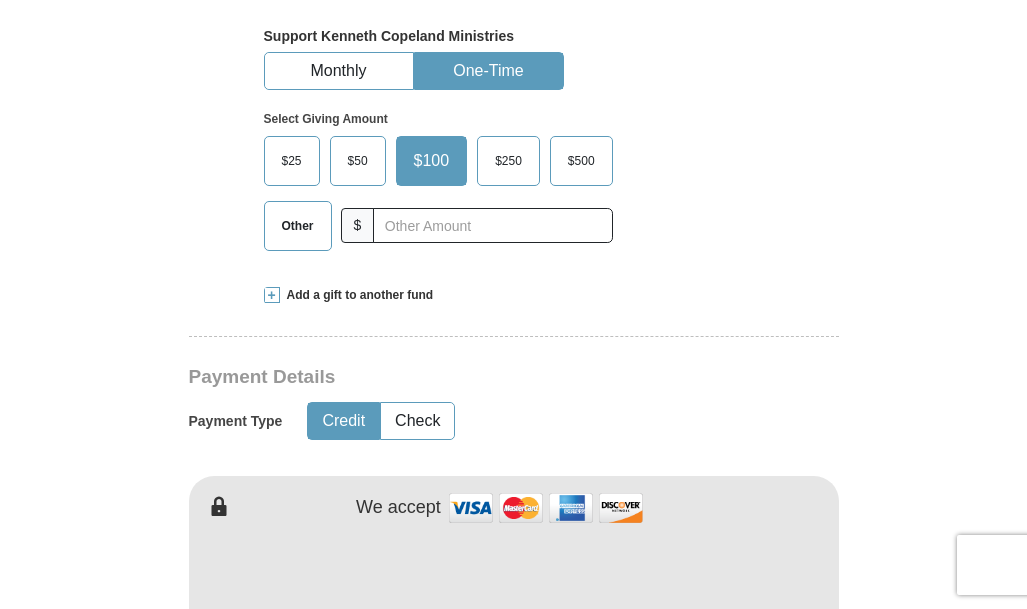 type on "Mary" 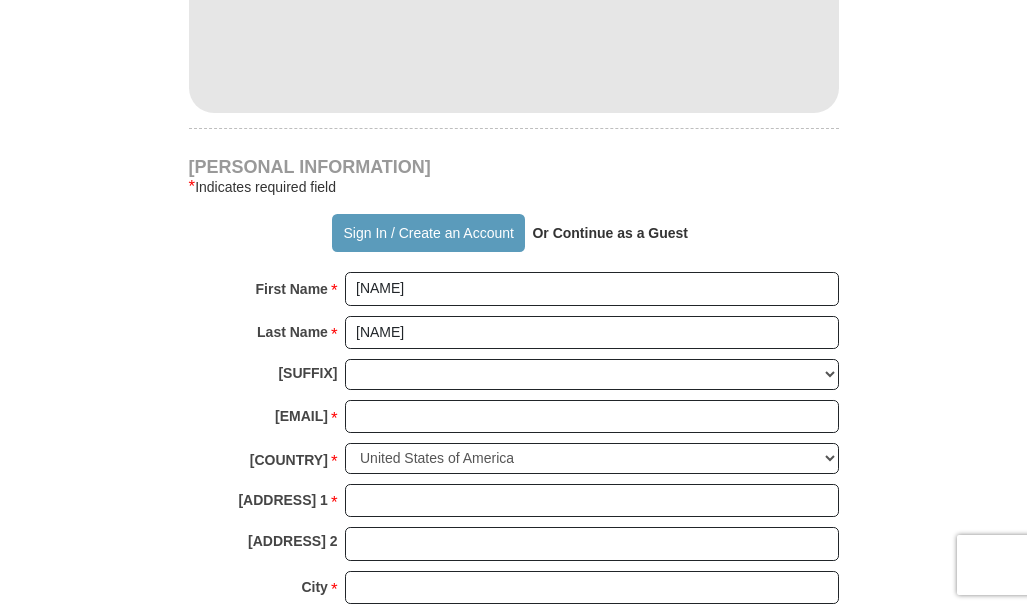 scroll, scrollTop: 1200, scrollLeft: 0, axis: vertical 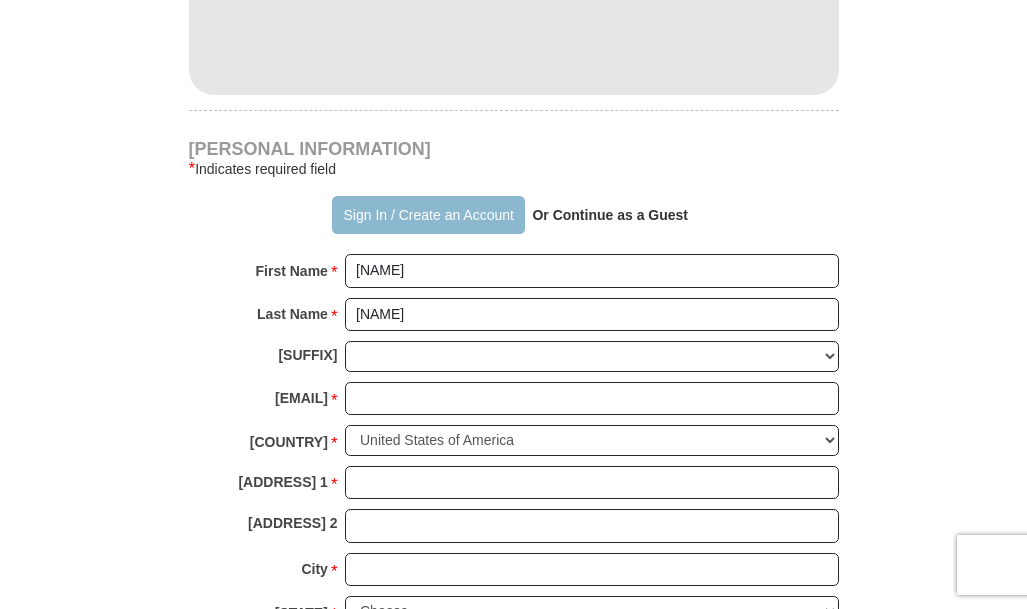 click on "Sign In / Create an Account" at bounding box center [428, 215] 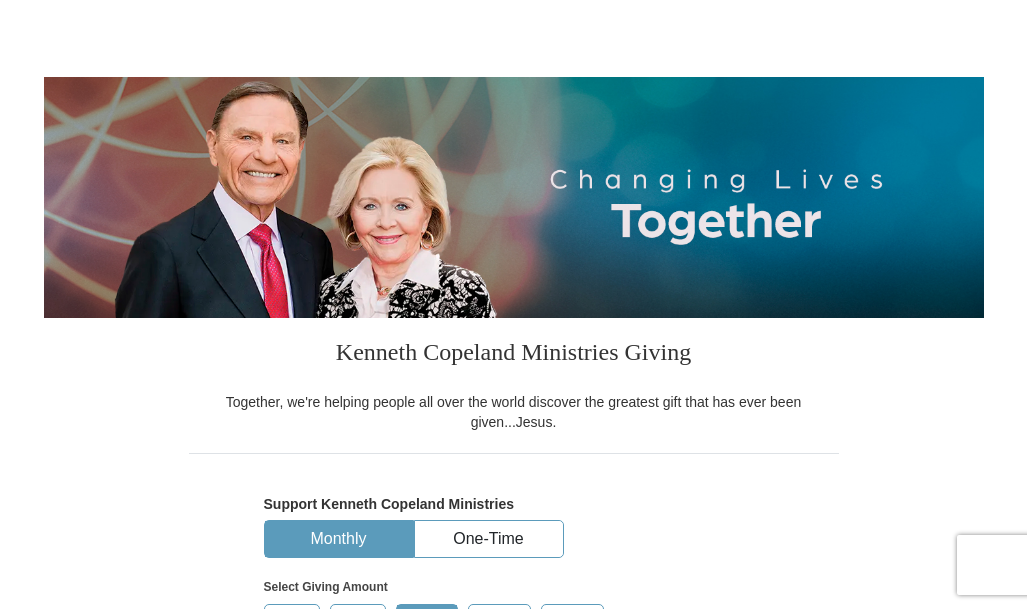 select on "TX" 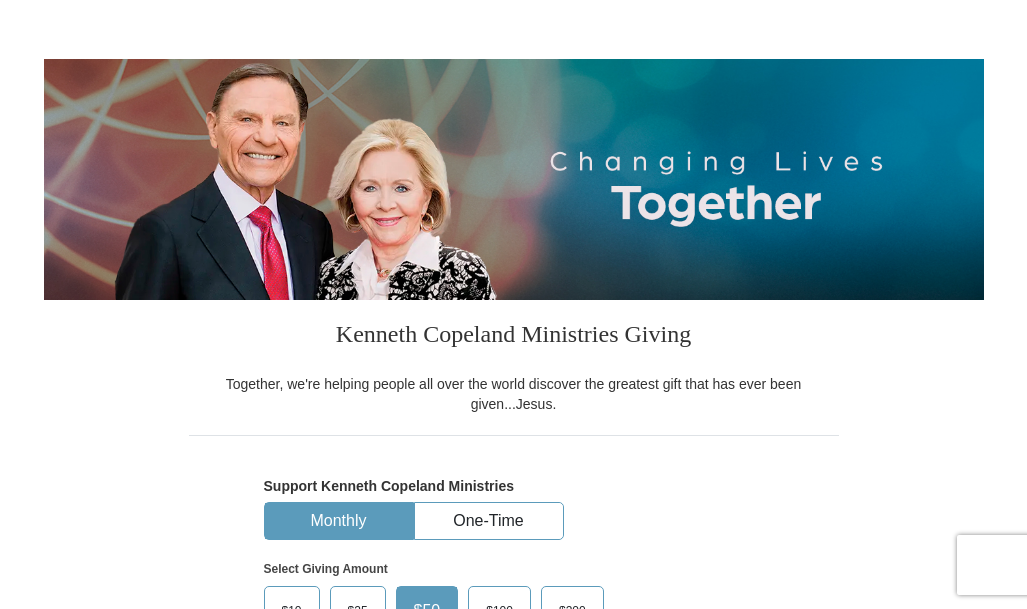 scroll, scrollTop: 0, scrollLeft: 0, axis: both 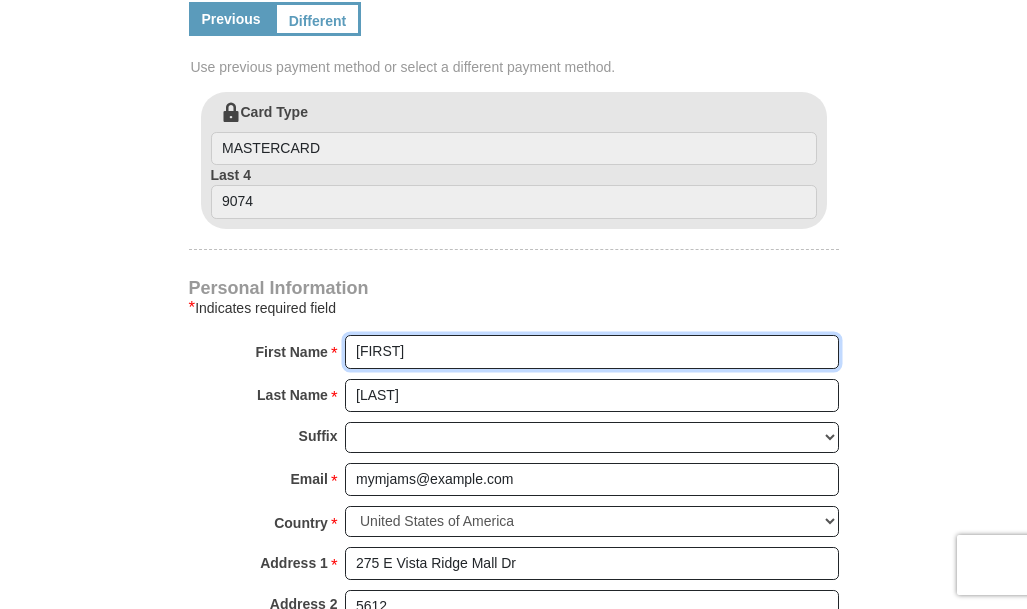 click on "Mary" at bounding box center [592, 352] 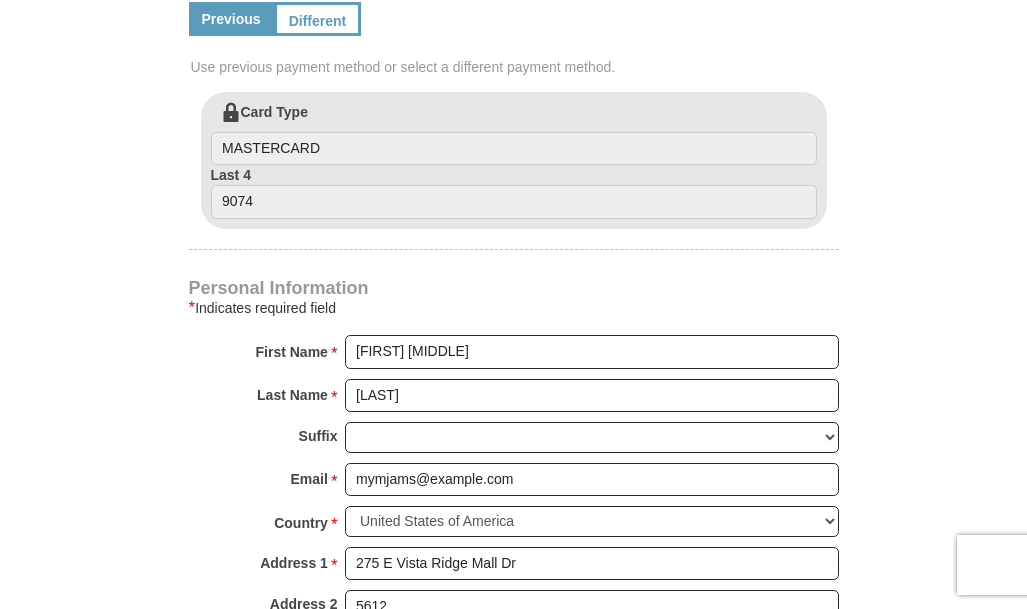 select on "1" 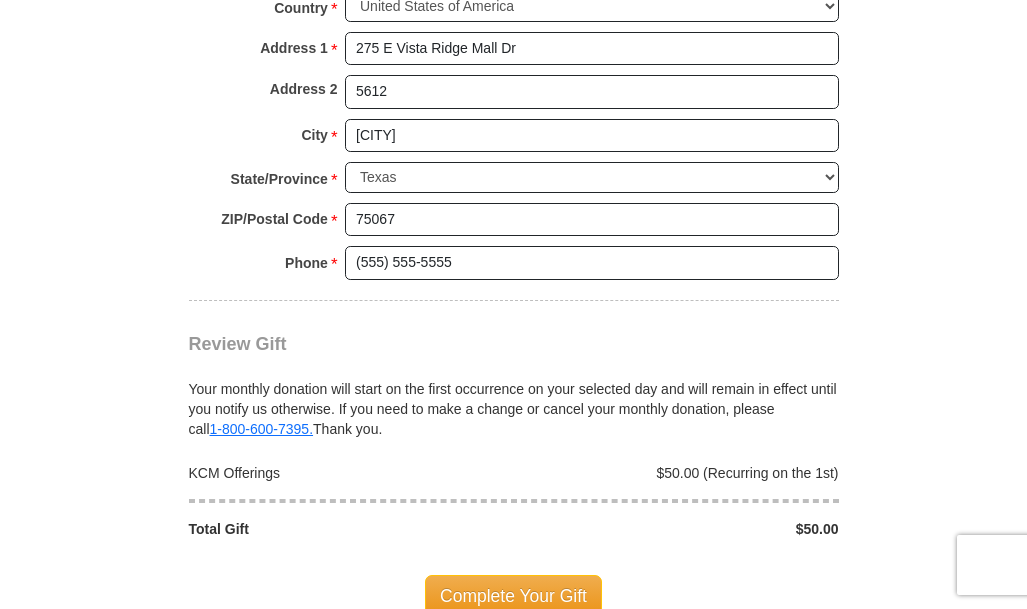 scroll, scrollTop: 1700, scrollLeft: 0, axis: vertical 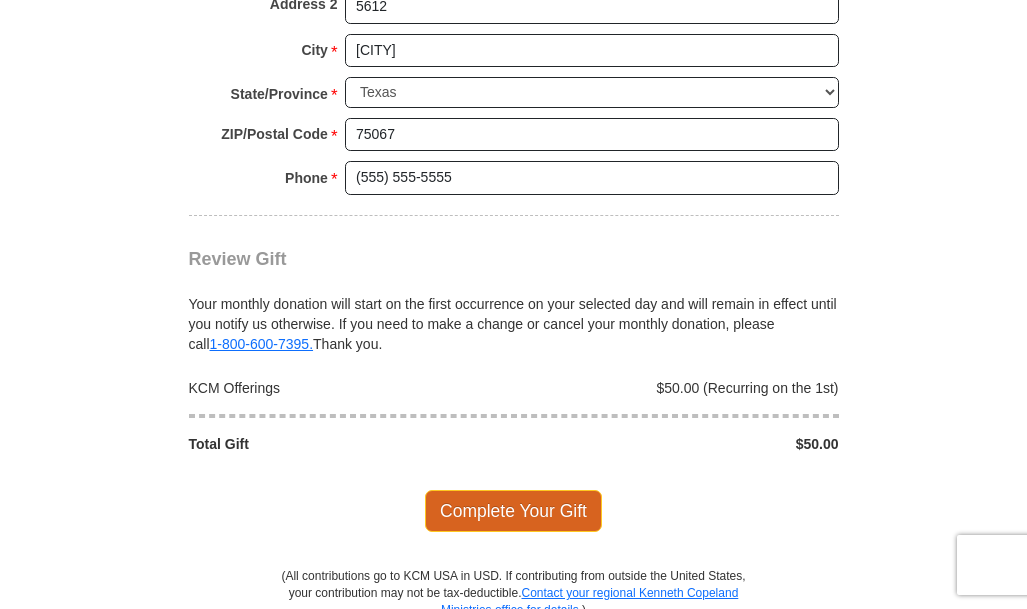 click on "Complete Your Gift" at bounding box center (513, 511) 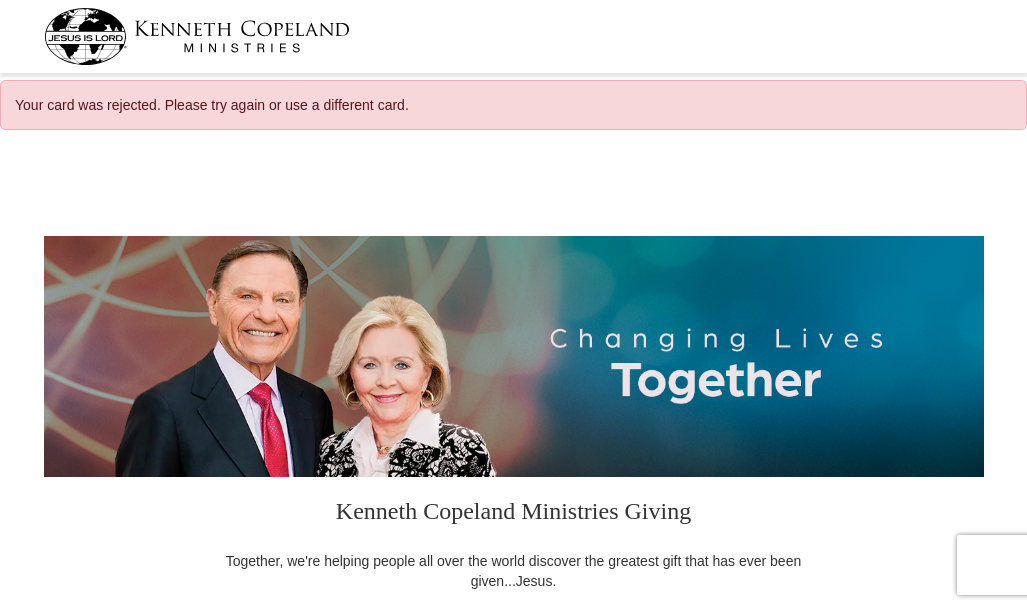 scroll, scrollTop: 0, scrollLeft: 0, axis: both 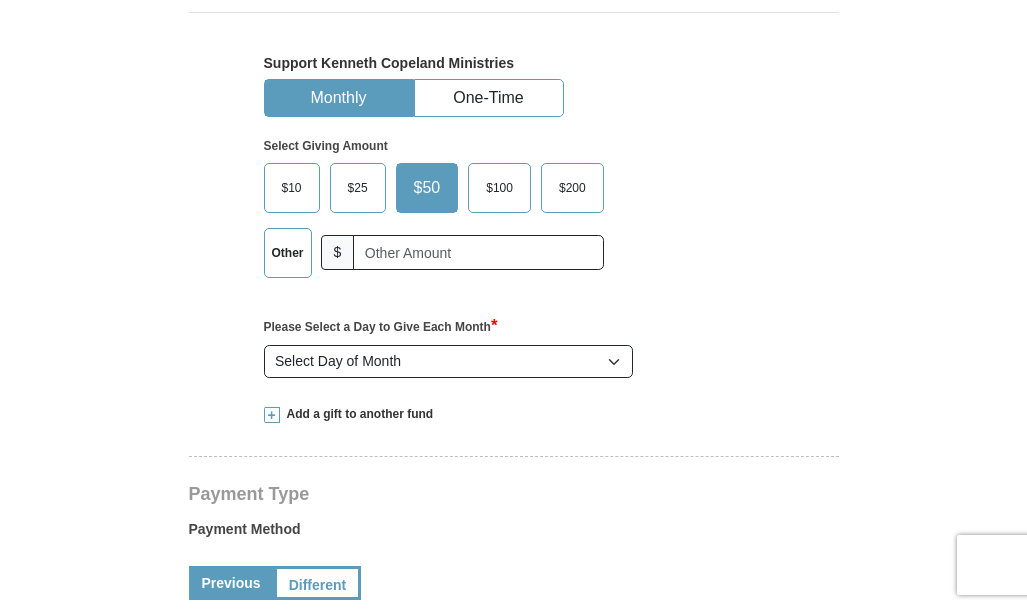 click on "$50" at bounding box center (427, 188) 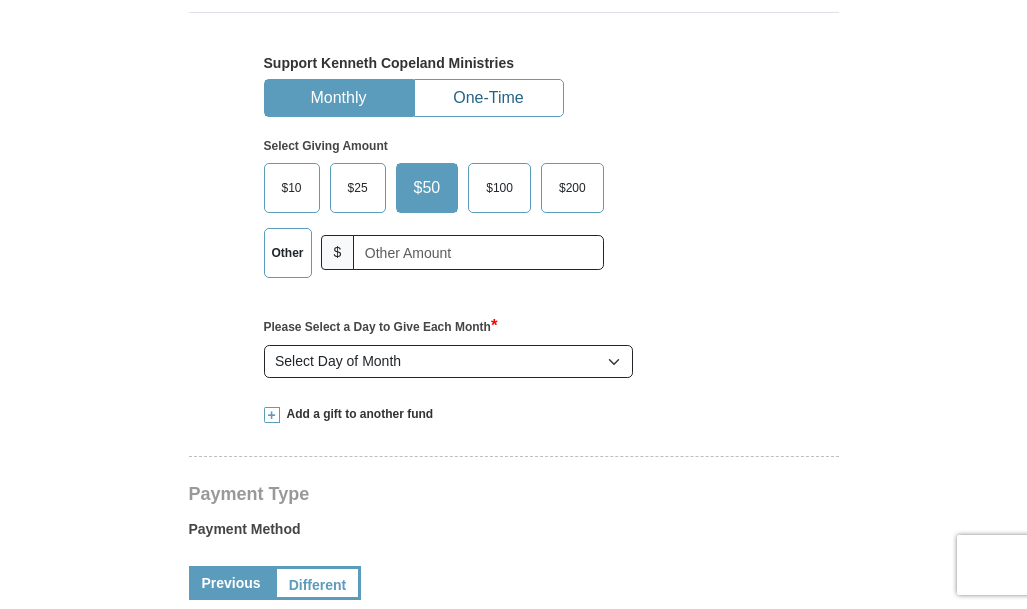 click on "One-Time" at bounding box center [489, 98] 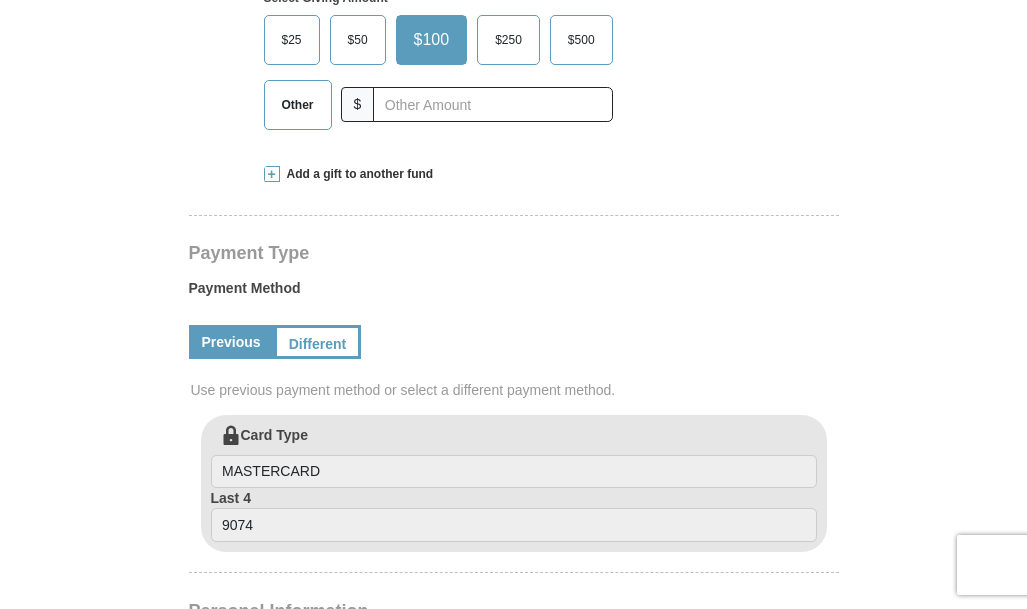 scroll, scrollTop: 800, scrollLeft: 0, axis: vertical 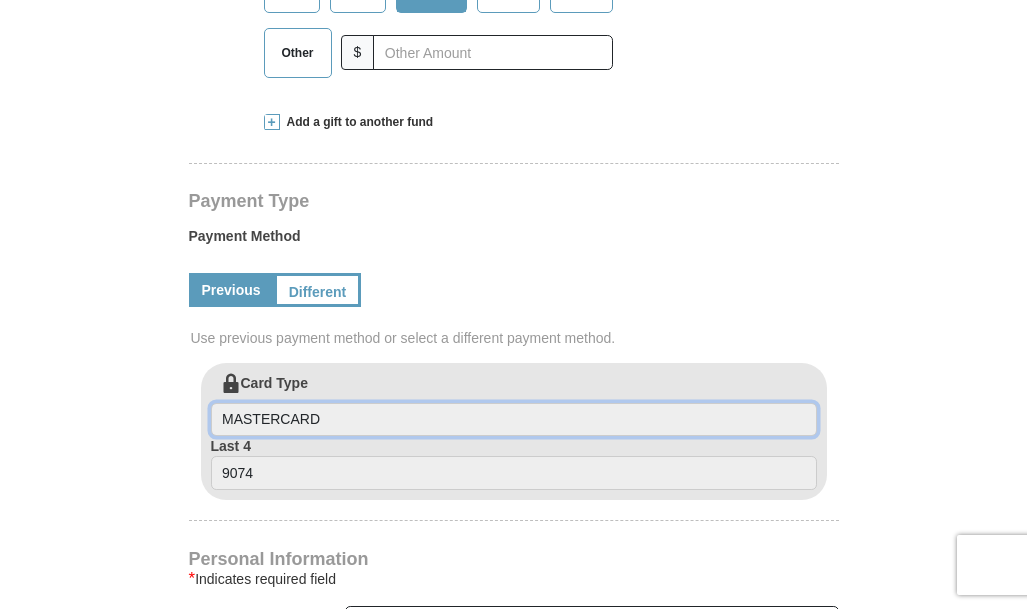 click on "MASTERCARD" at bounding box center [514, 420] 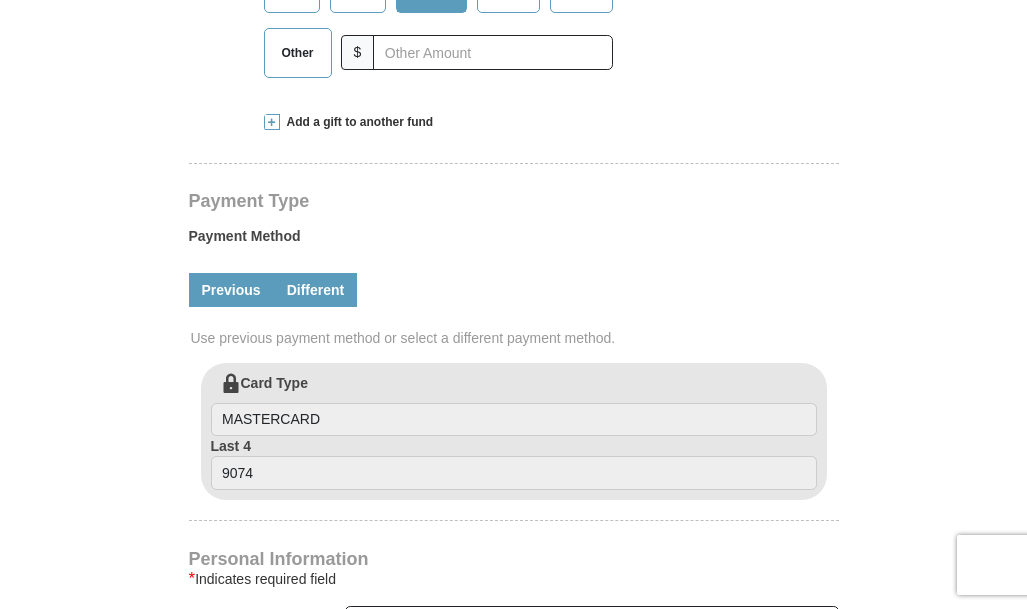 click on "Different" at bounding box center (316, 290) 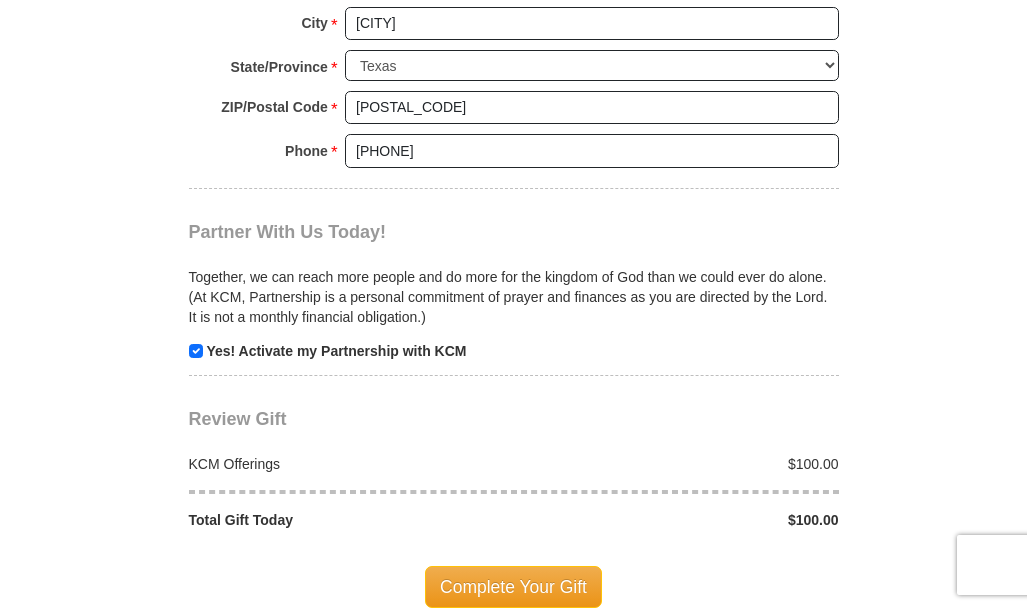 scroll, scrollTop: 2000, scrollLeft: 0, axis: vertical 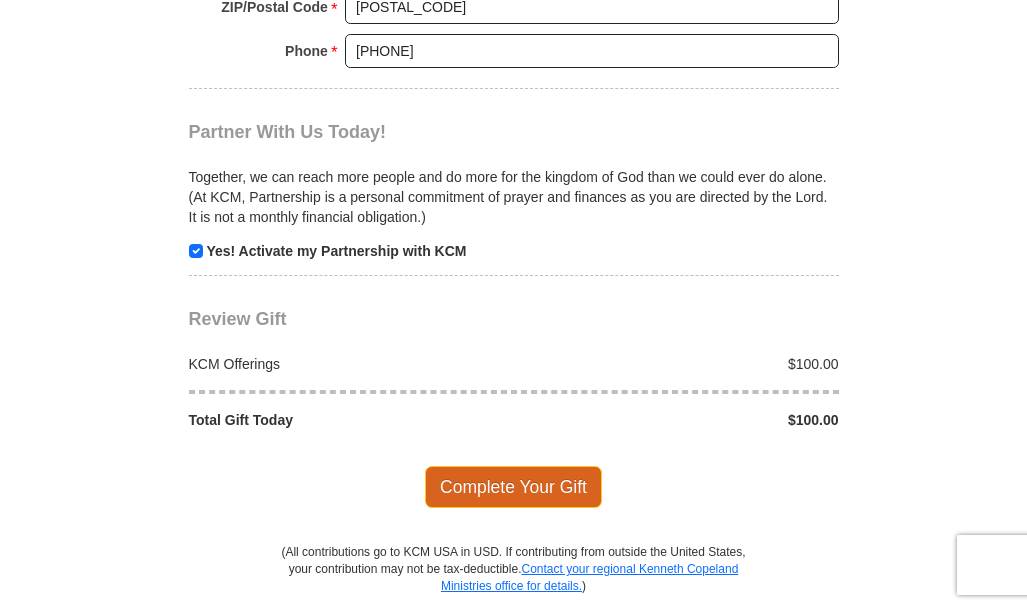 click on "Complete Your Gift" at bounding box center (513, 487) 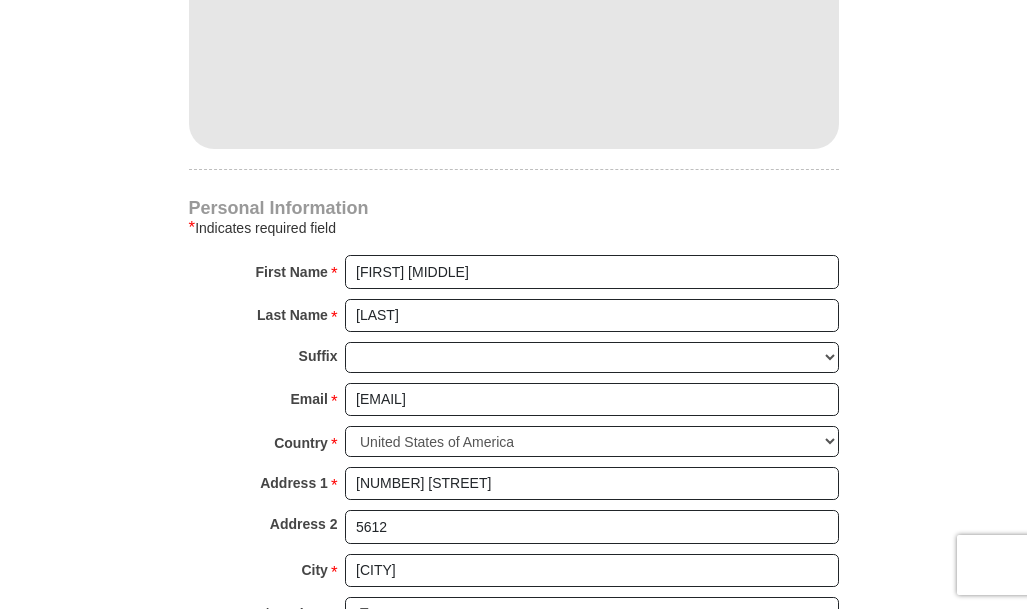scroll, scrollTop: 1730, scrollLeft: 0, axis: vertical 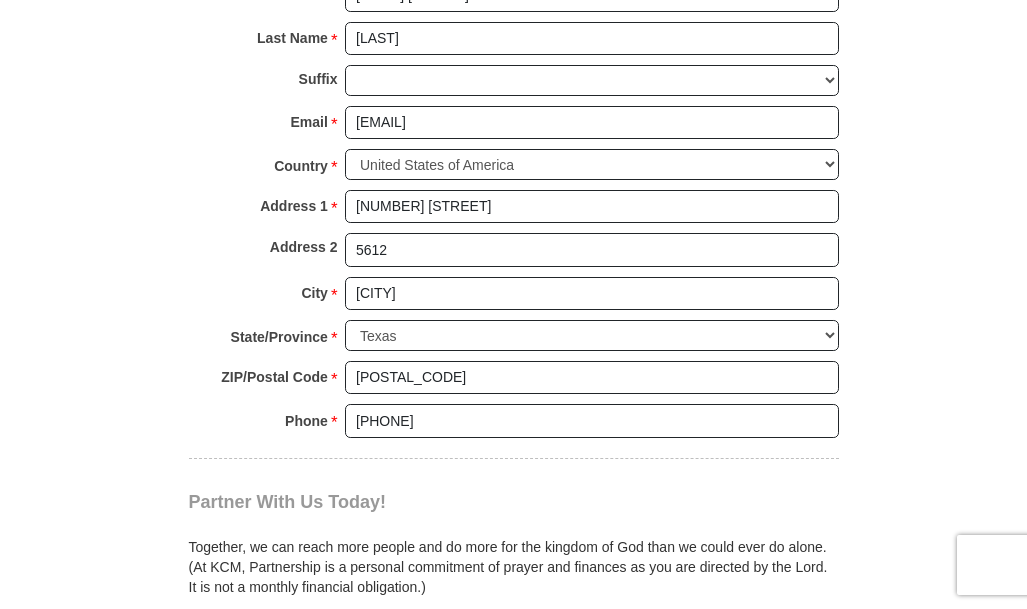 click on "Kenneth Copeland Ministries Giving
Together, we're helping people all over the world discover the greatest gift that has ever been given...Jesus.
Support Kenneth Copeland Ministries
Monthly
One-Time
Select Giving Amount
Amount must be a valid number
The total gift cannot be less than $1.00
$25 $50" at bounding box center (514, -293) 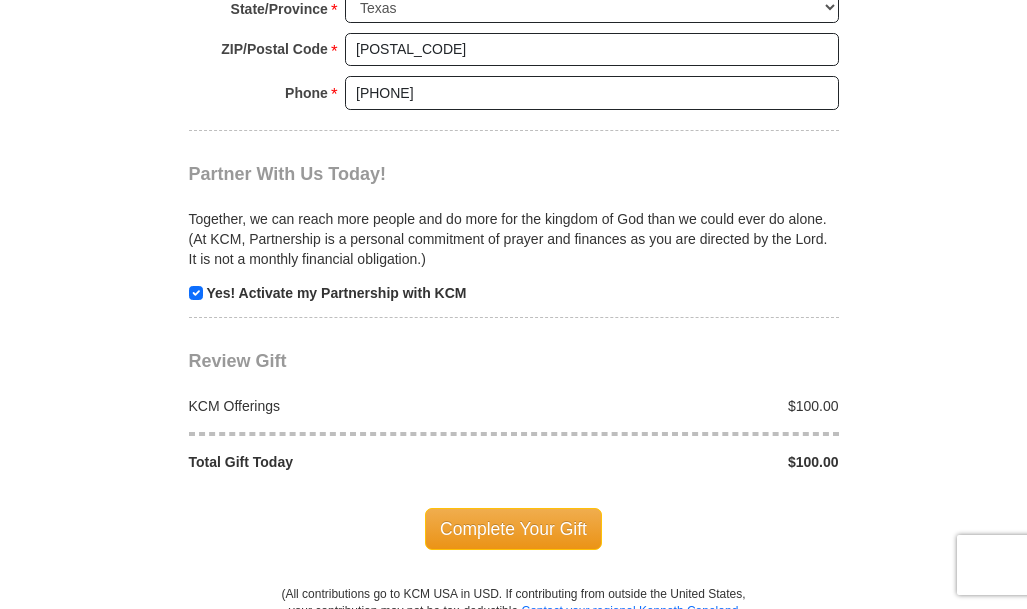 scroll, scrollTop: 2130, scrollLeft: 0, axis: vertical 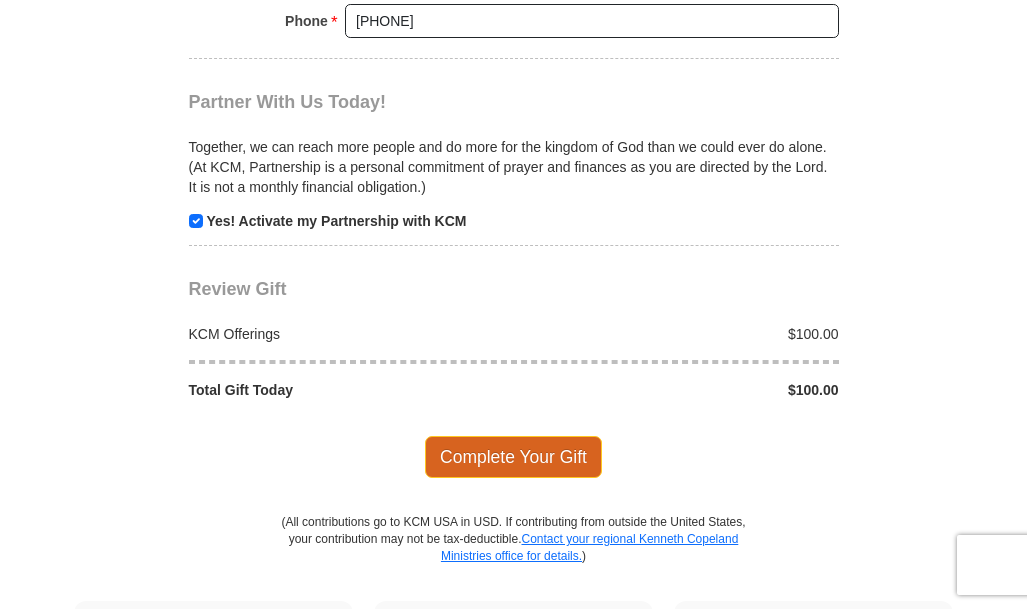 click on "Complete Your Gift" at bounding box center [513, 457] 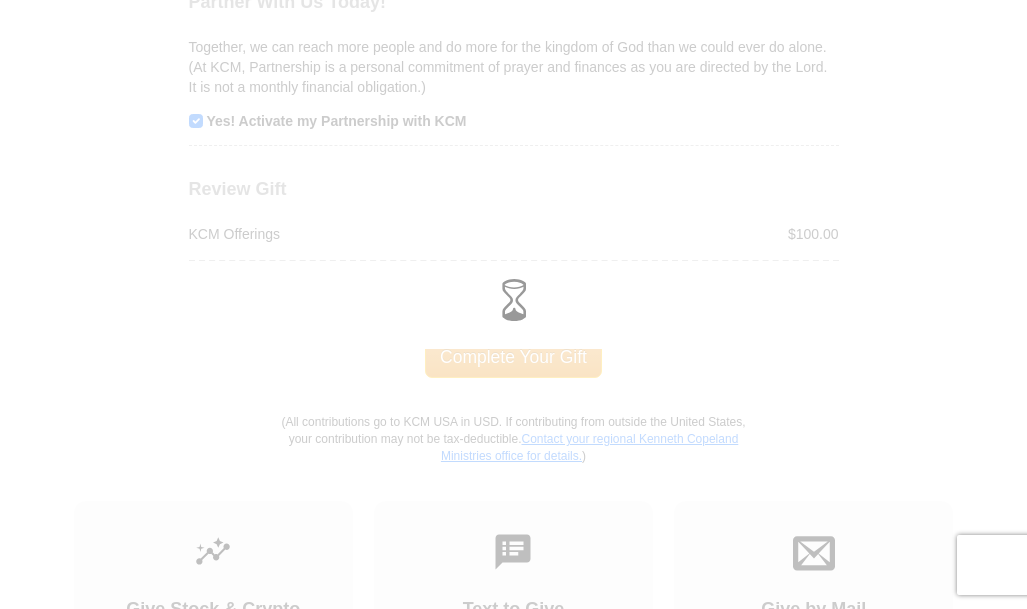 scroll, scrollTop: 2030, scrollLeft: 0, axis: vertical 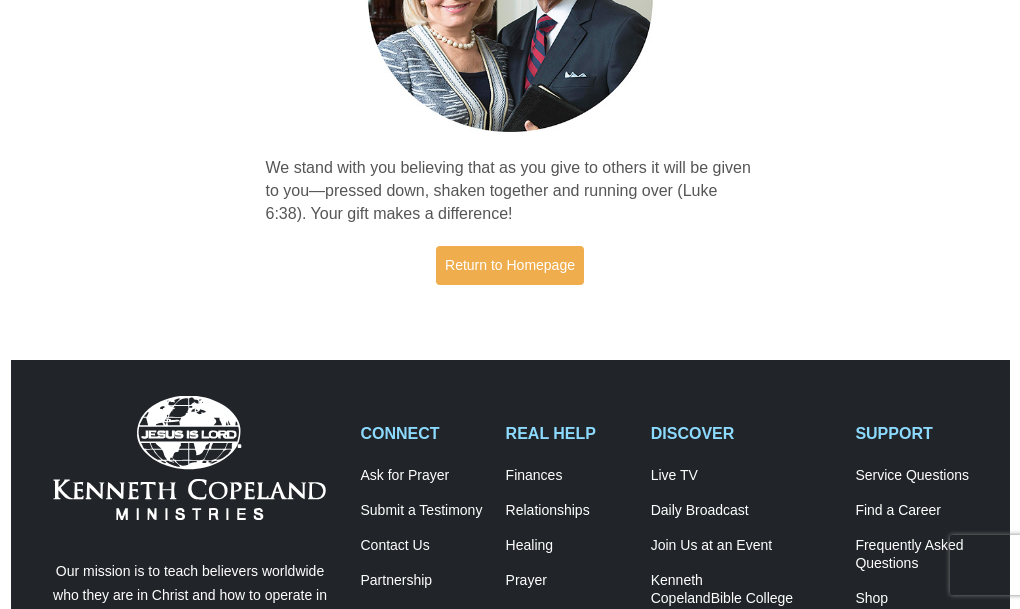 click on "Thank you!
We stand with you believing that as you give to others it will be given to you—pressed down, shaken together and running over (Luke 6:38). Your gift makes a difference!
Return to Homepage" at bounding box center (510, 50) 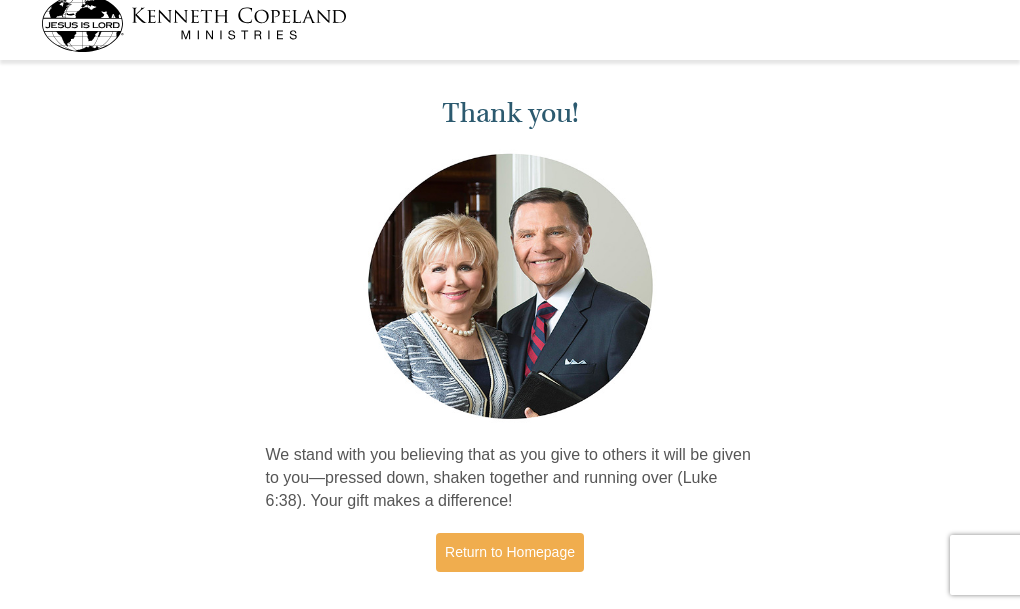 scroll, scrollTop: 0, scrollLeft: 0, axis: both 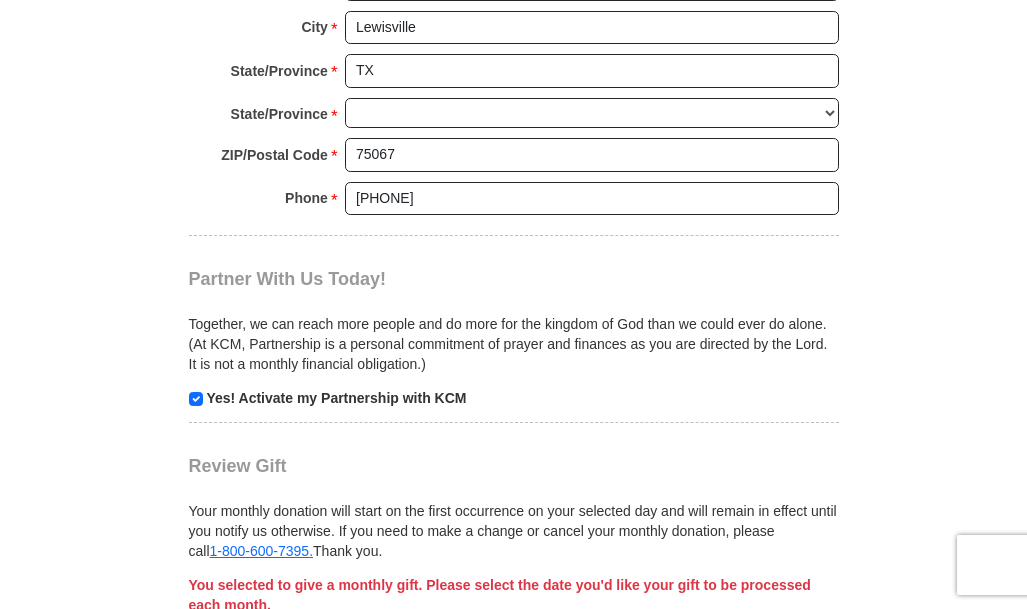 select on "TX" 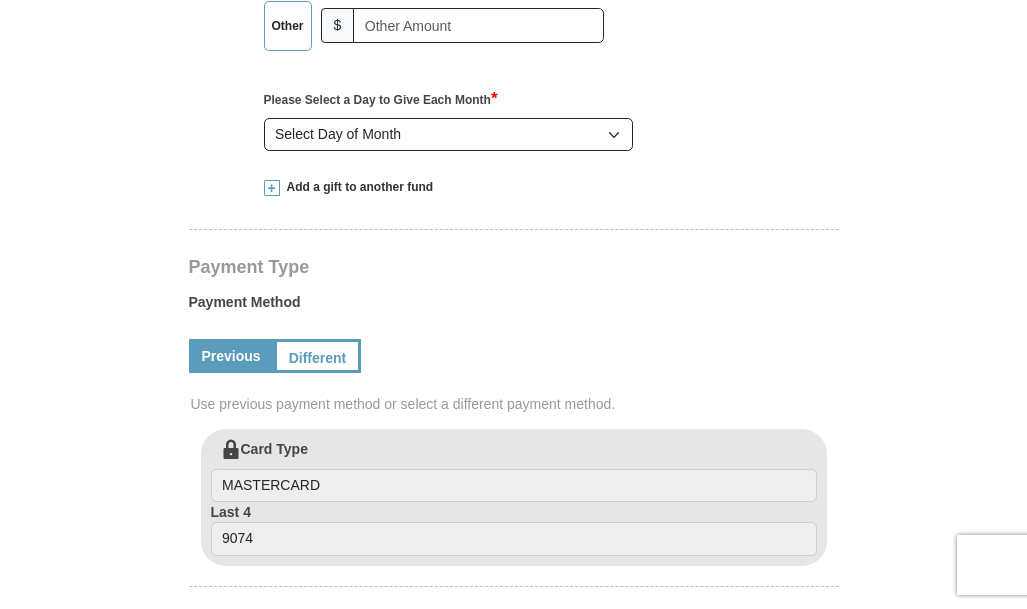 scroll, scrollTop: 638, scrollLeft: 0, axis: vertical 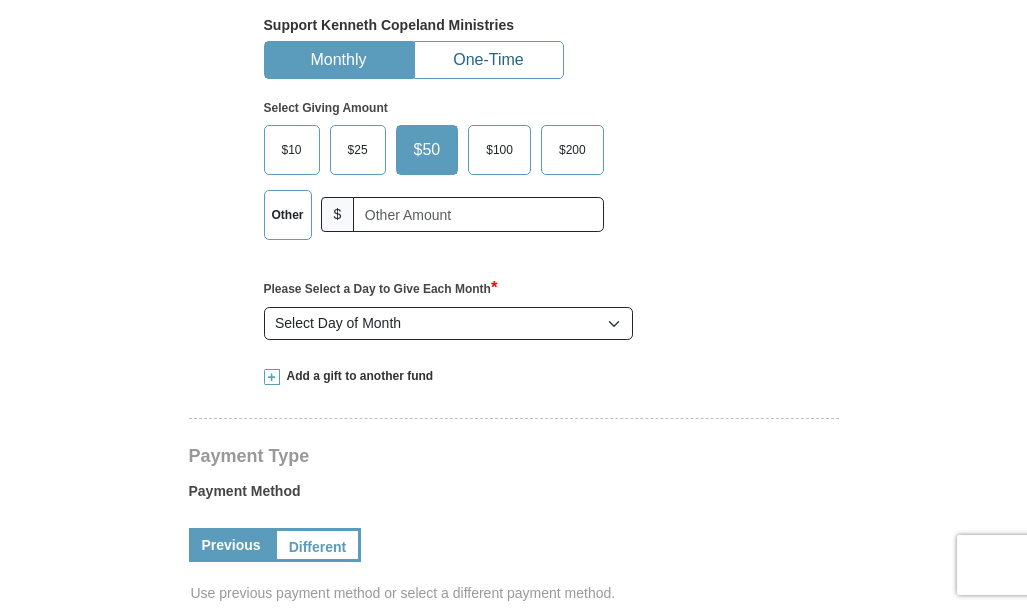 click on "One-Time" at bounding box center (489, 60) 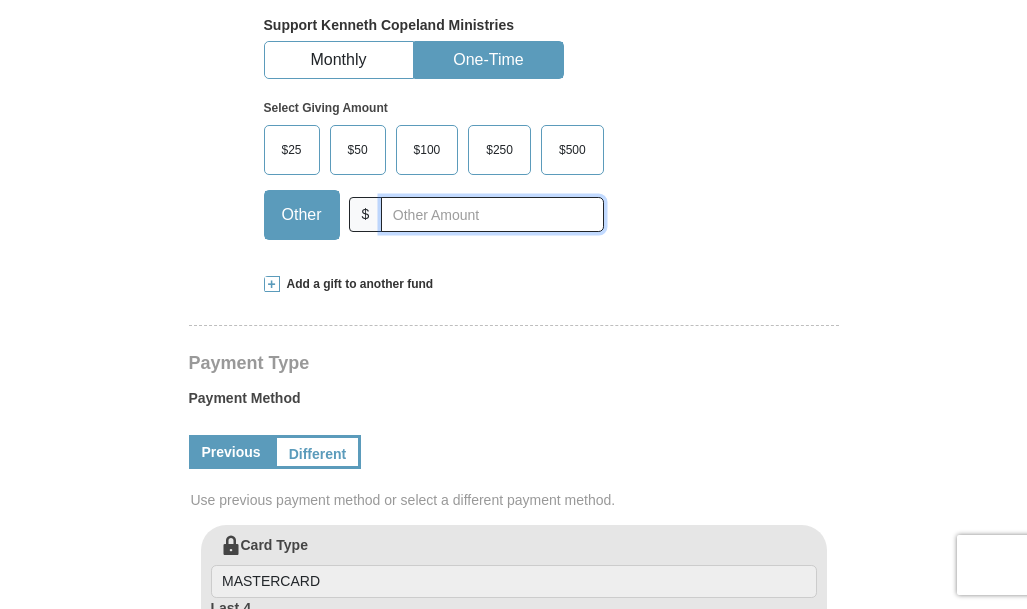 click at bounding box center (492, 214) 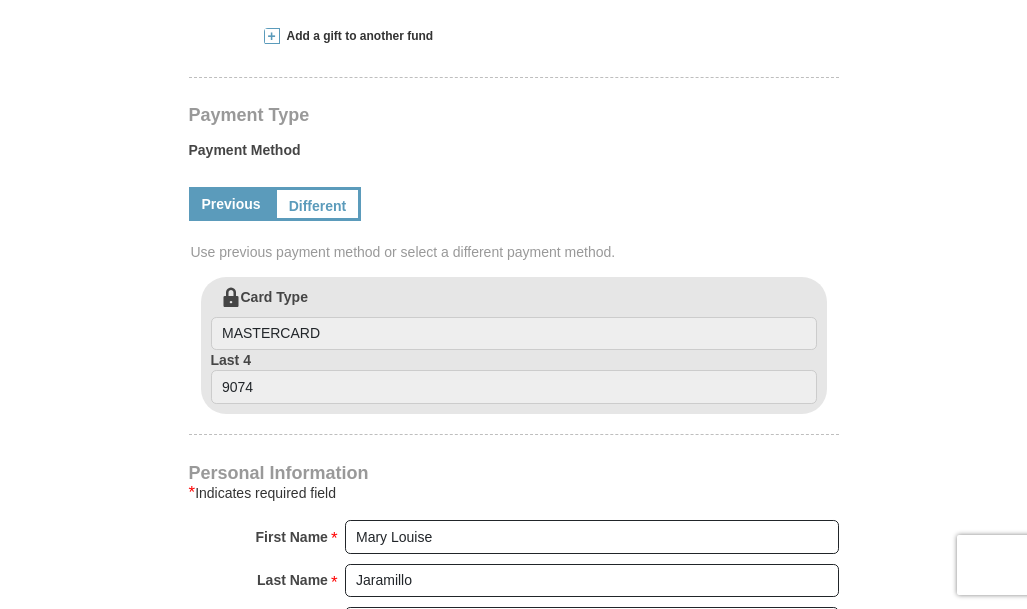 scroll, scrollTop: 838, scrollLeft: 0, axis: vertical 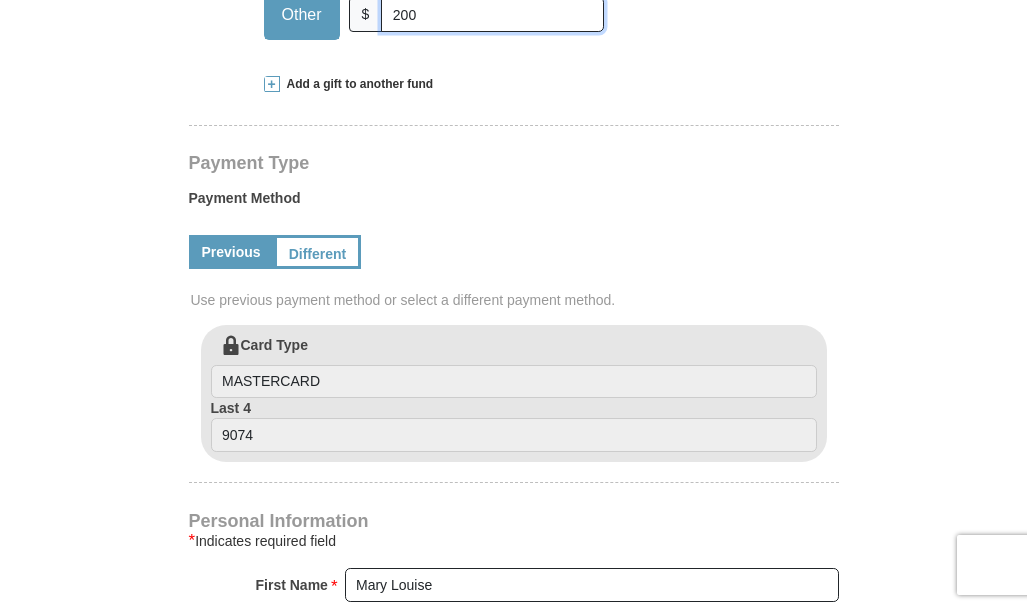 type on "200" 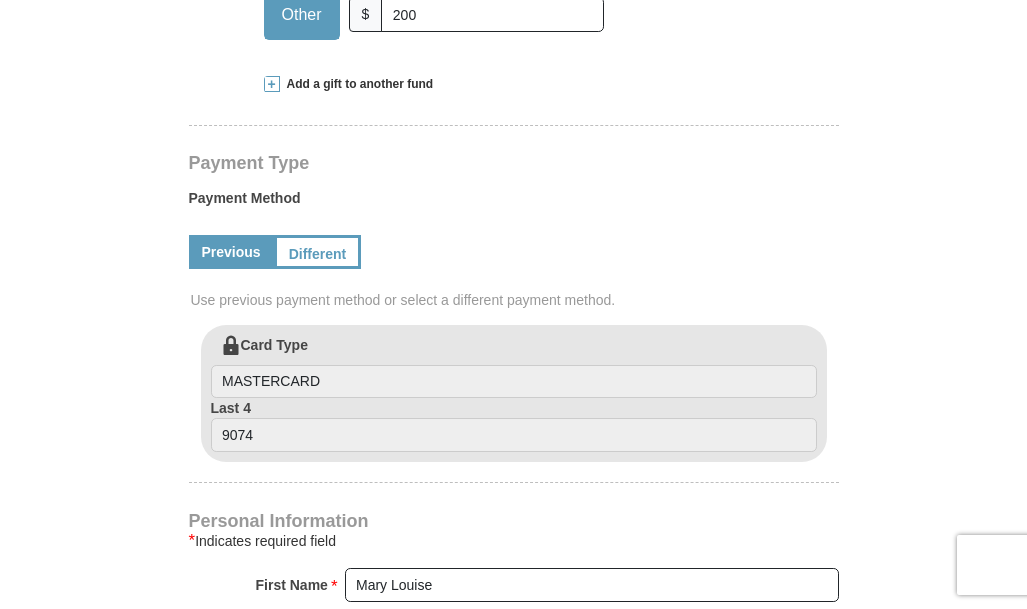click on "Previous" at bounding box center (231, 252) 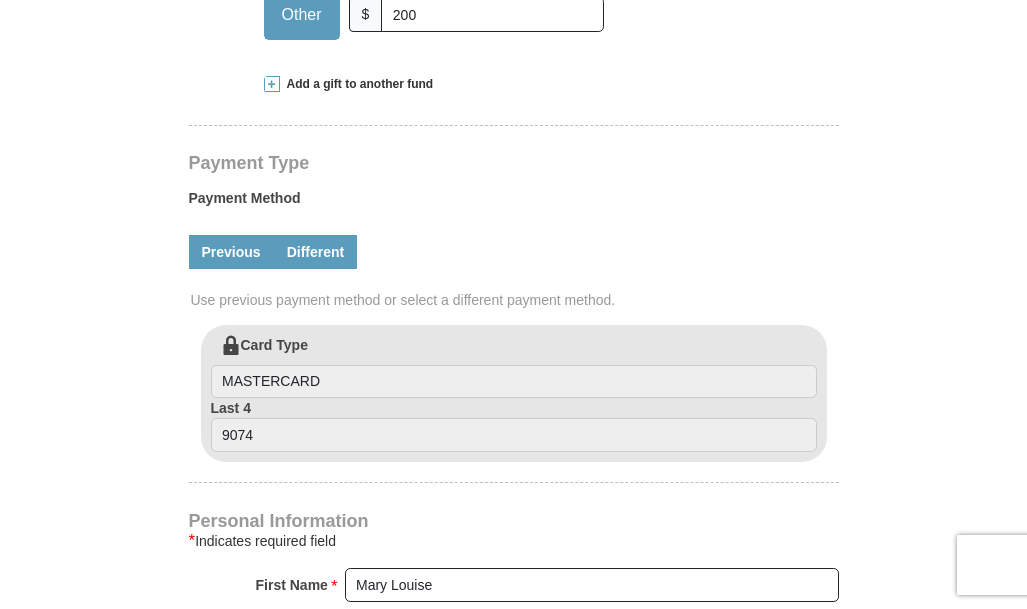 click on "Different" at bounding box center (316, 252) 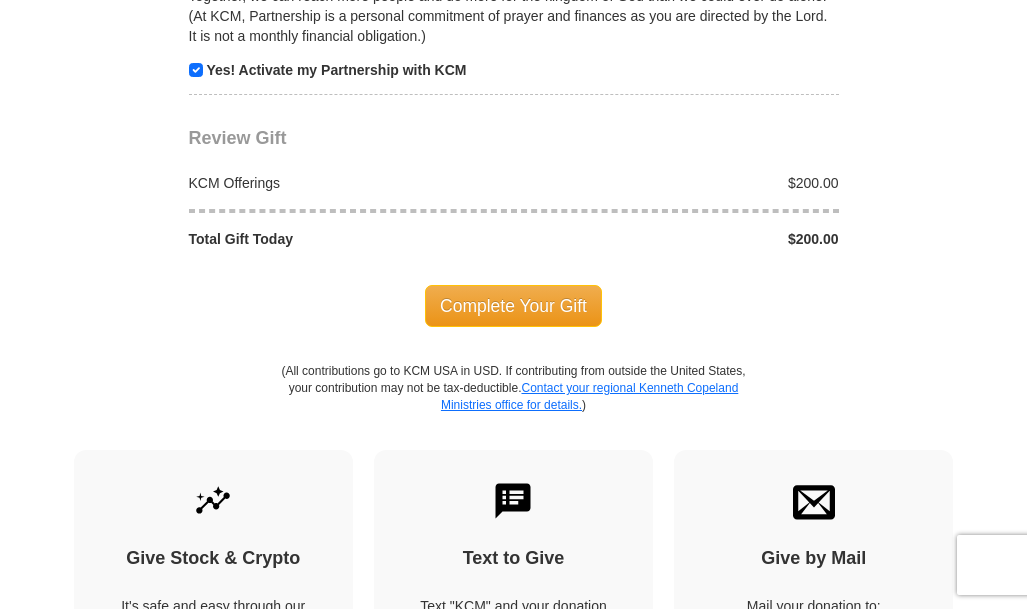 scroll, scrollTop: 2238, scrollLeft: 0, axis: vertical 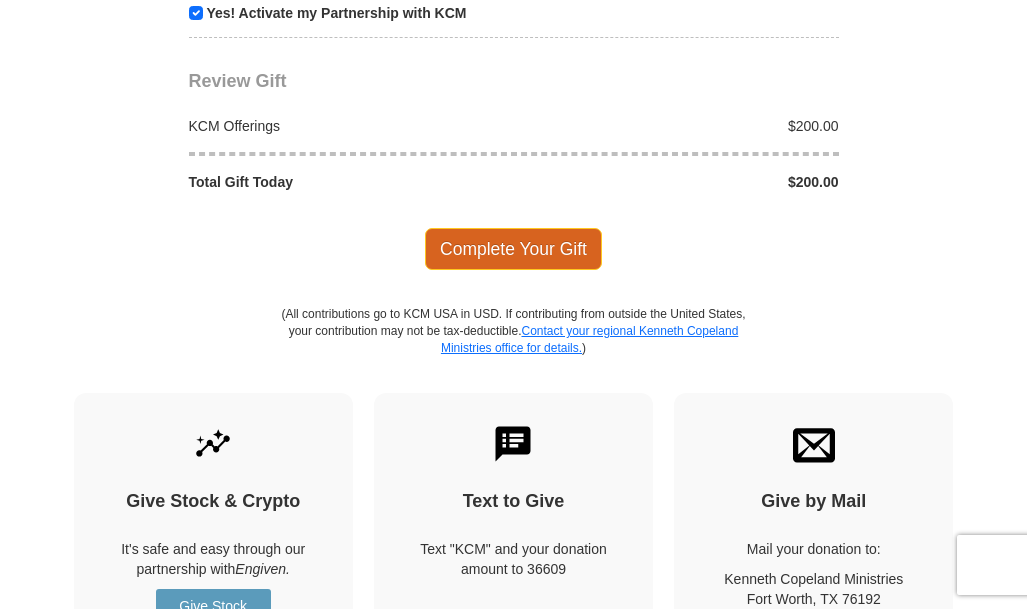click on "Complete Your Gift" at bounding box center [513, 249] 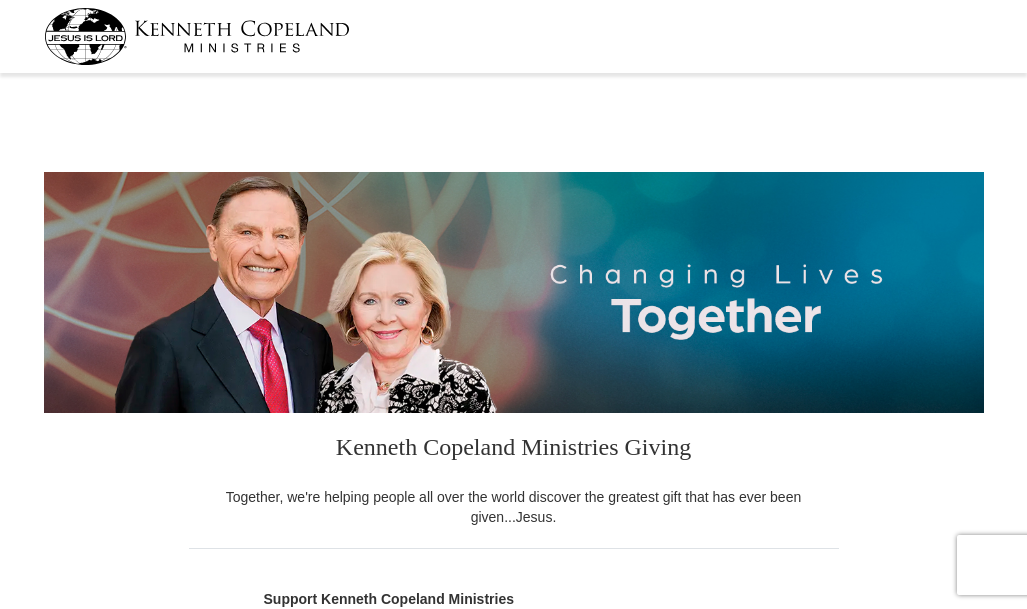 scroll, scrollTop: 0, scrollLeft: 0, axis: both 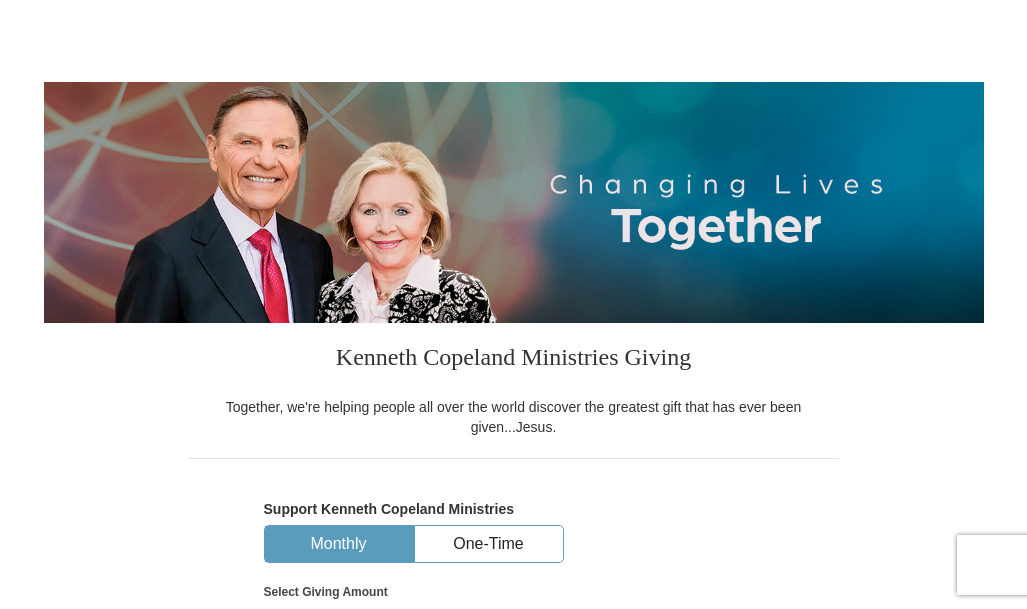 select on "TX" 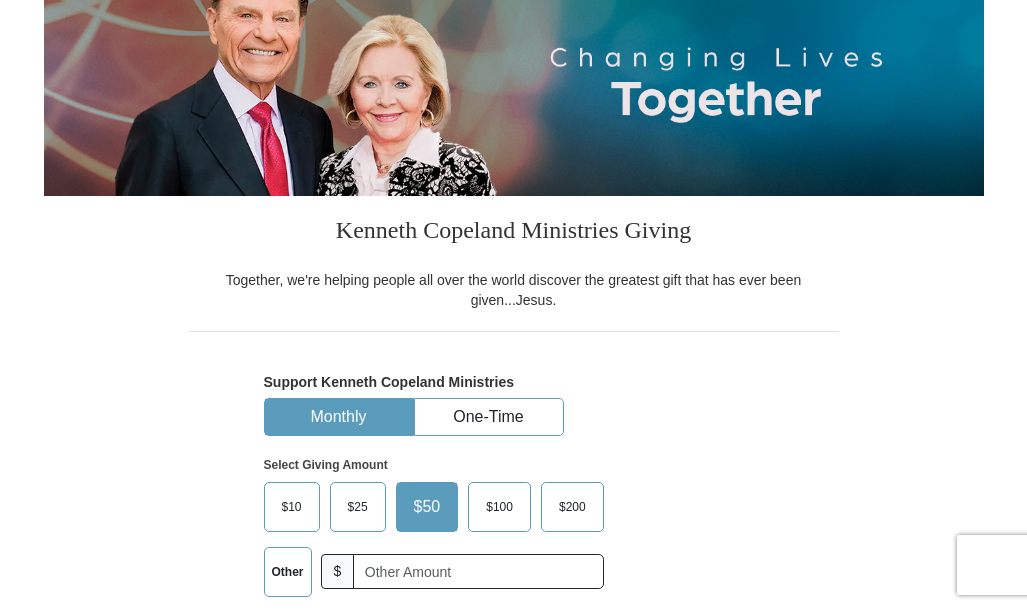 scroll, scrollTop: 0, scrollLeft: 0, axis: both 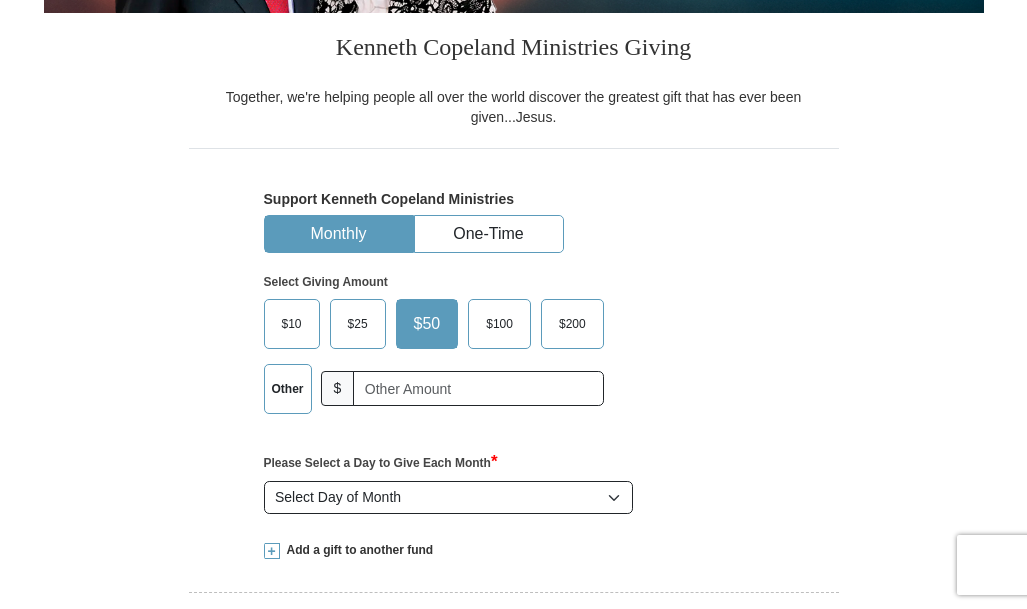 select on "TX" 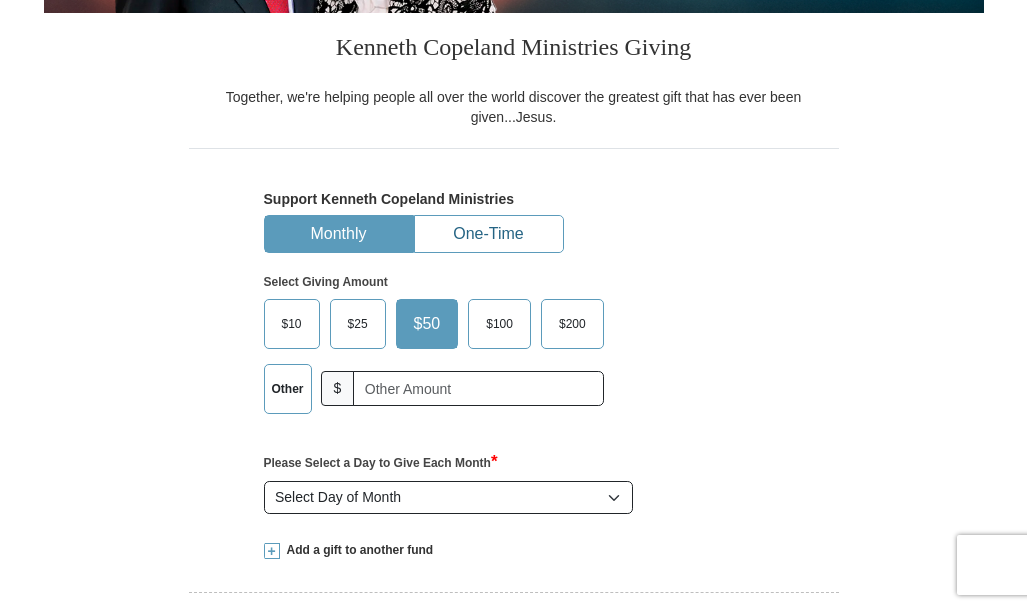 click on "One-Time" at bounding box center [489, 234] 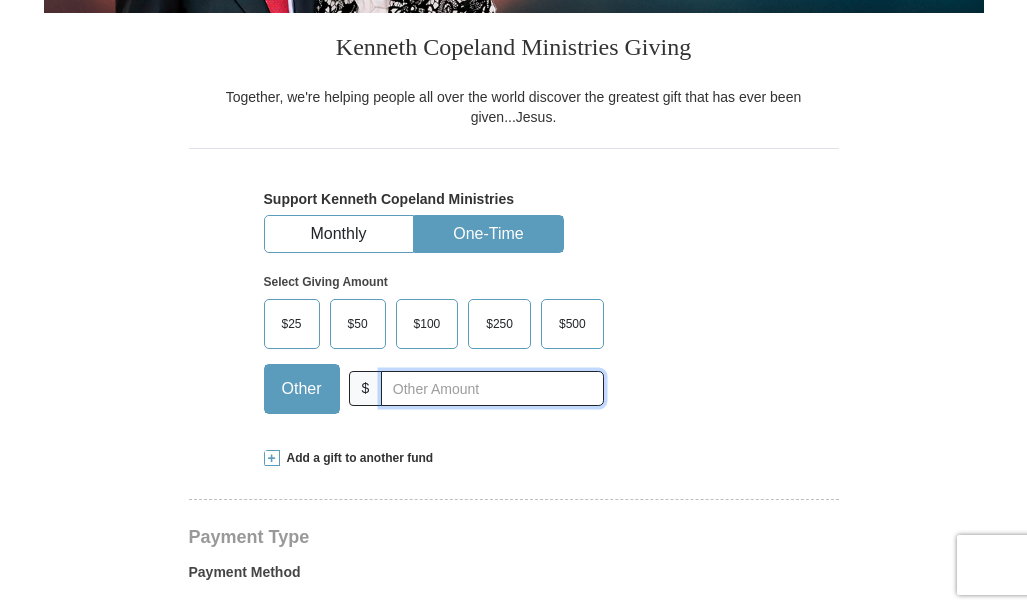 click at bounding box center (492, 388) 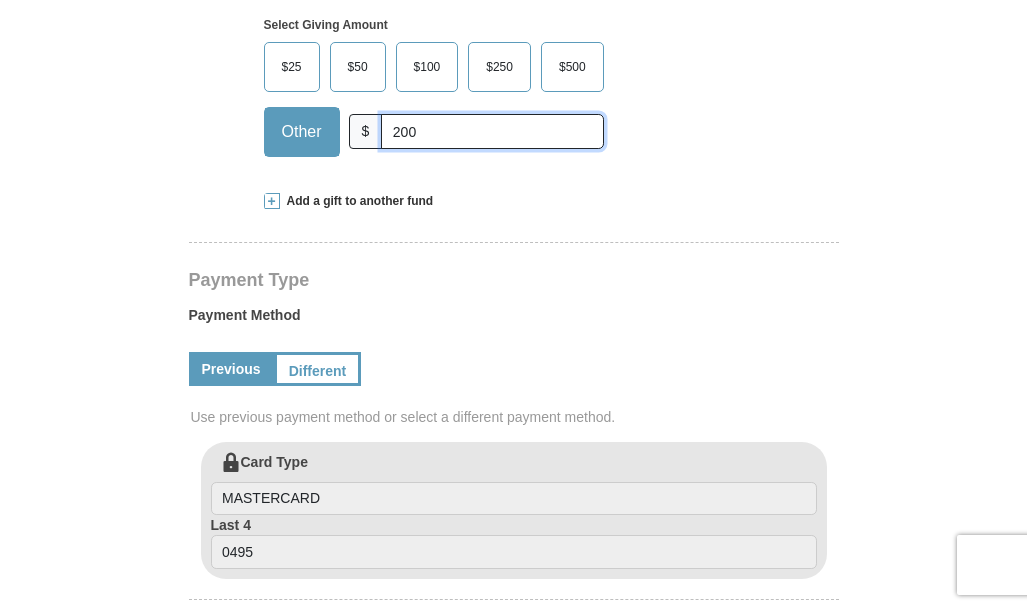 scroll, scrollTop: 700, scrollLeft: 0, axis: vertical 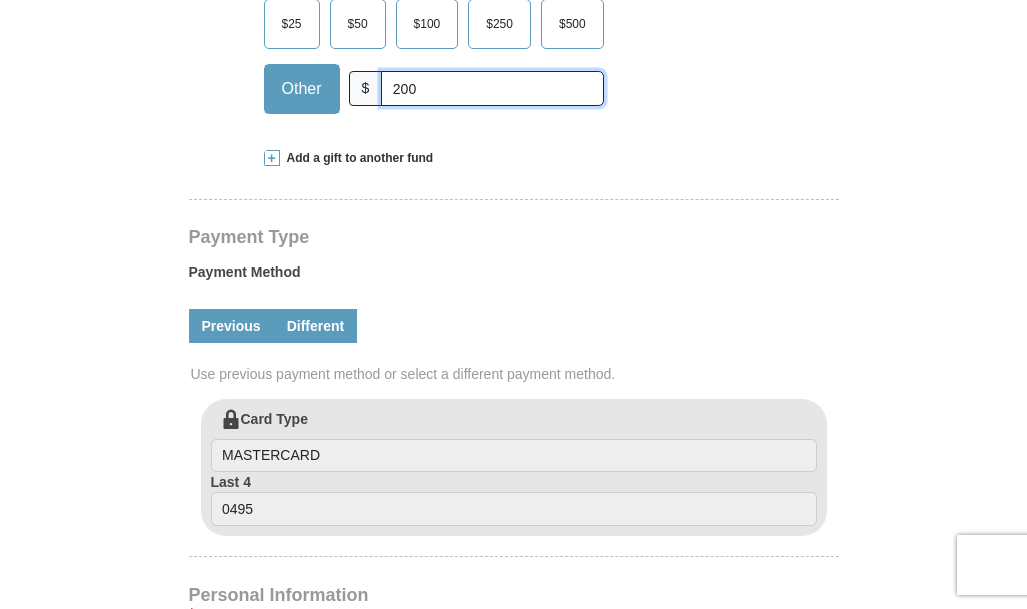type on "200" 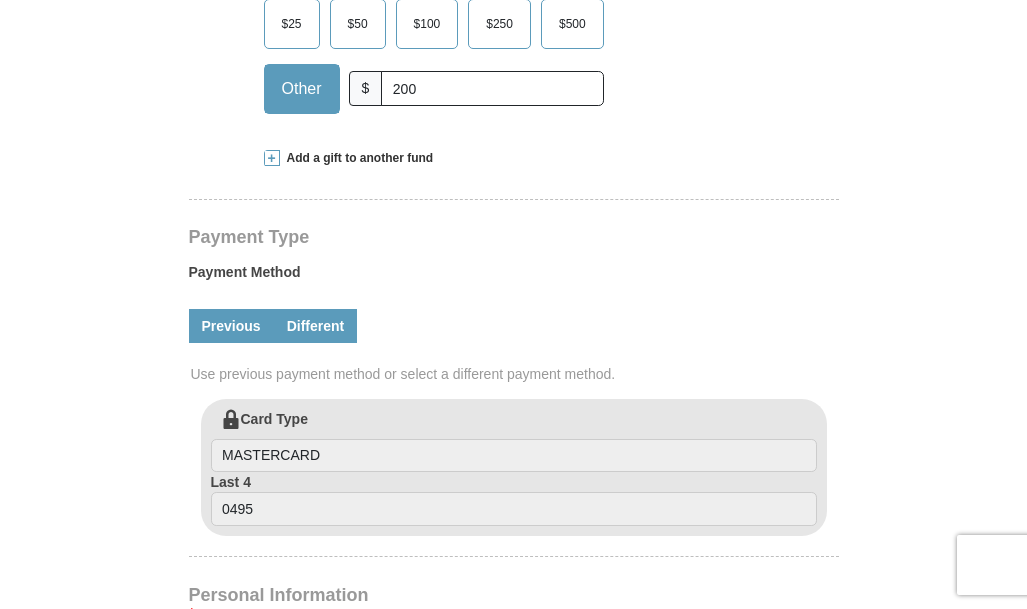 click on "Different" at bounding box center [316, 326] 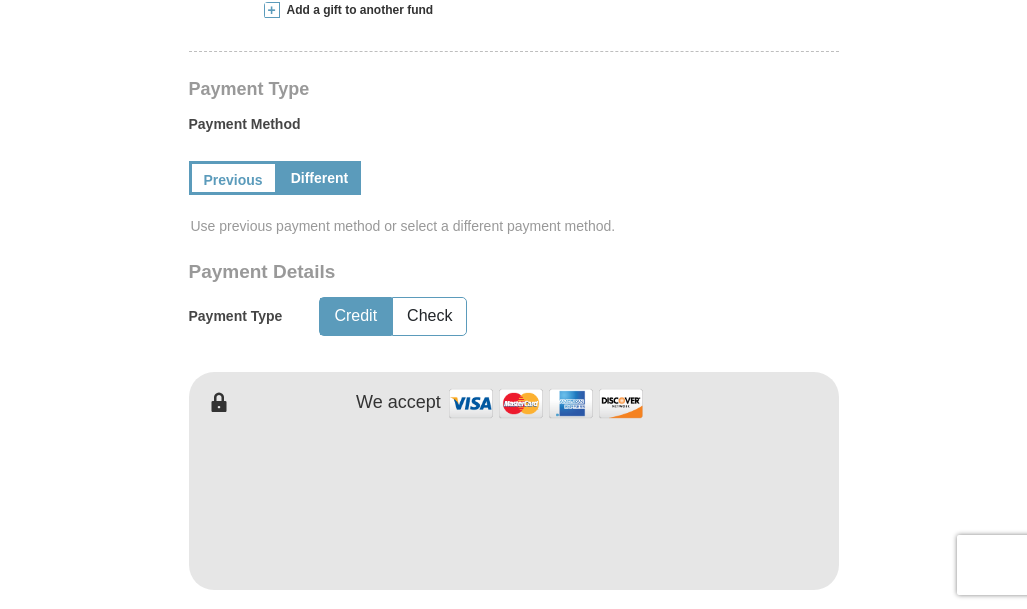scroll, scrollTop: 900, scrollLeft: 0, axis: vertical 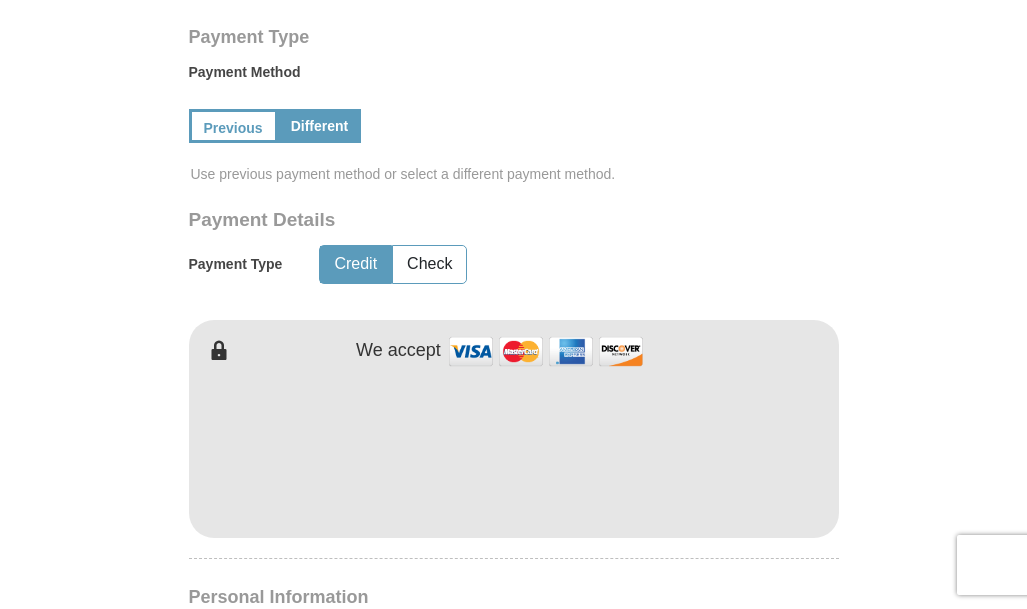 click on "Payment Details
Payment Type
Credit
Check
We accept" at bounding box center [514, 373] 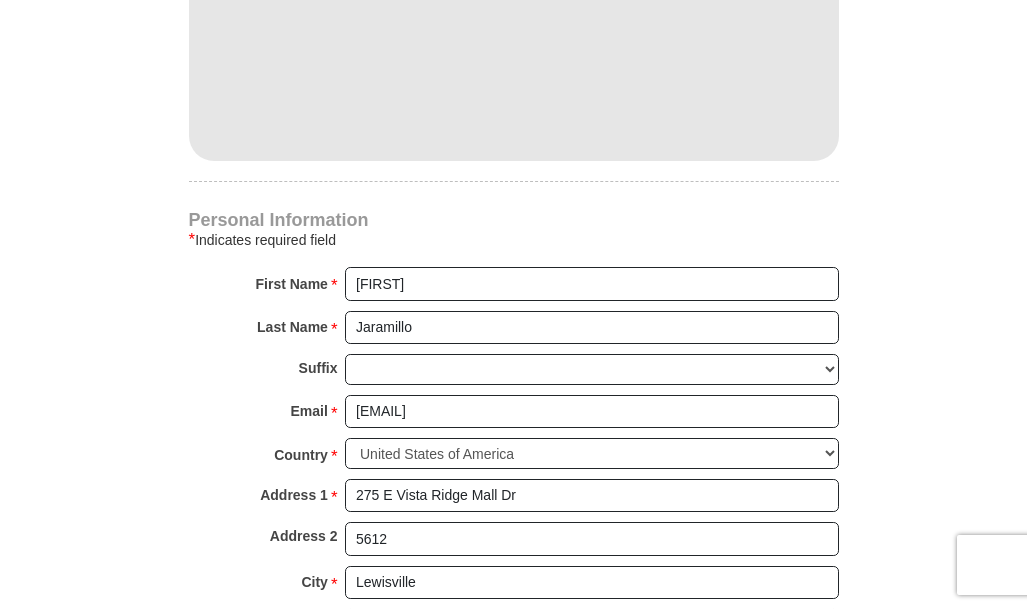scroll, scrollTop: 1300, scrollLeft: 0, axis: vertical 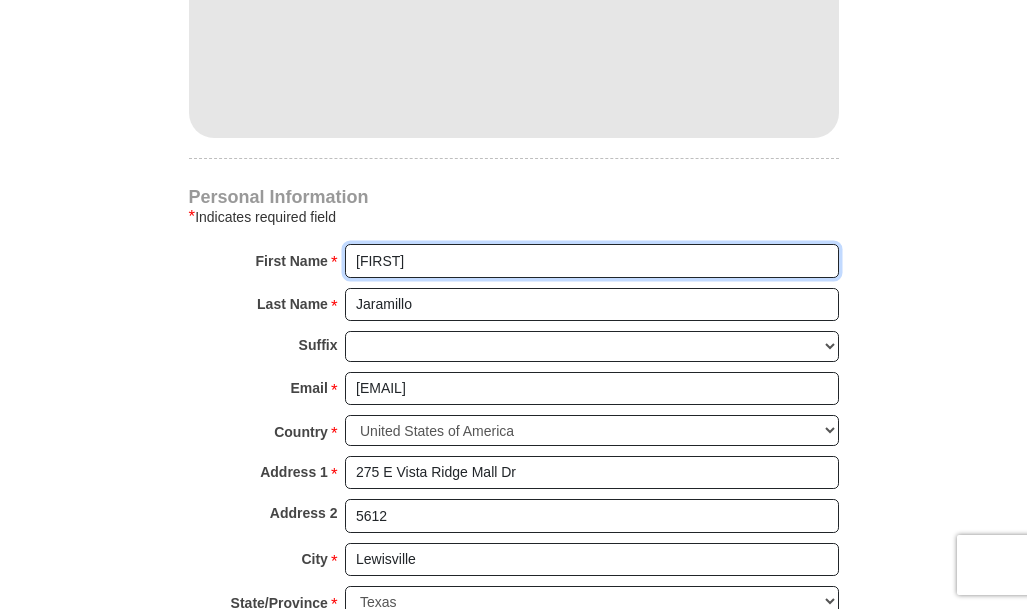 click on "Mary" at bounding box center [592, 261] 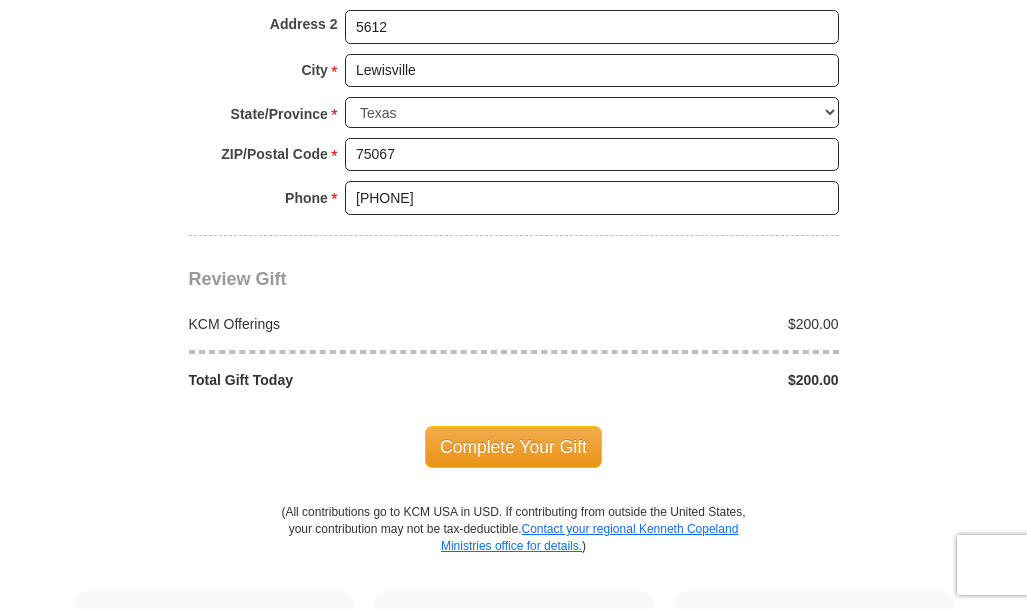 scroll, scrollTop: 1800, scrollLeft: 0, axis: vertical 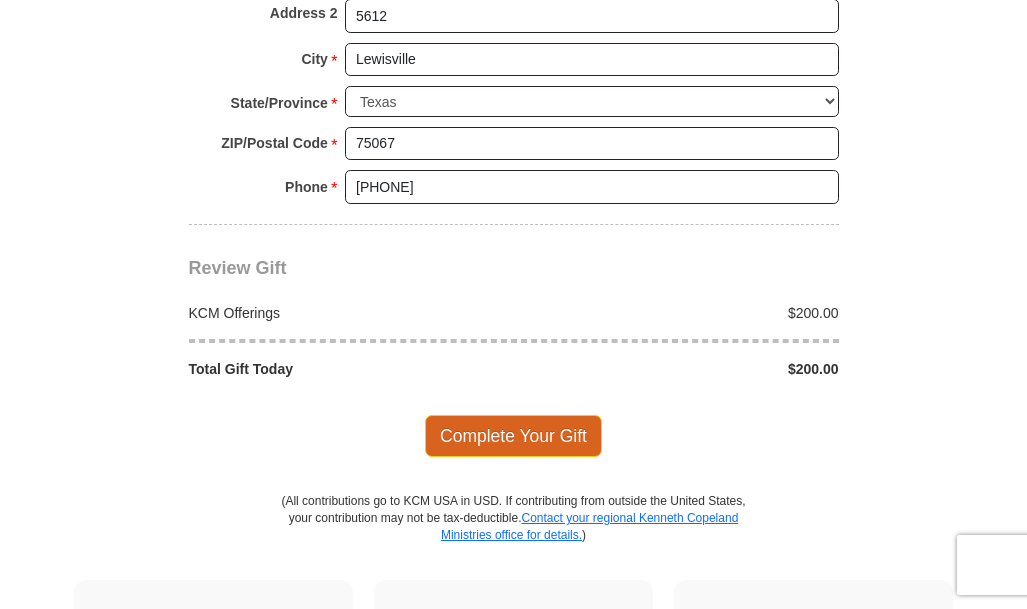 click on "Complete Your Gift" at bounding box center [513, 436] 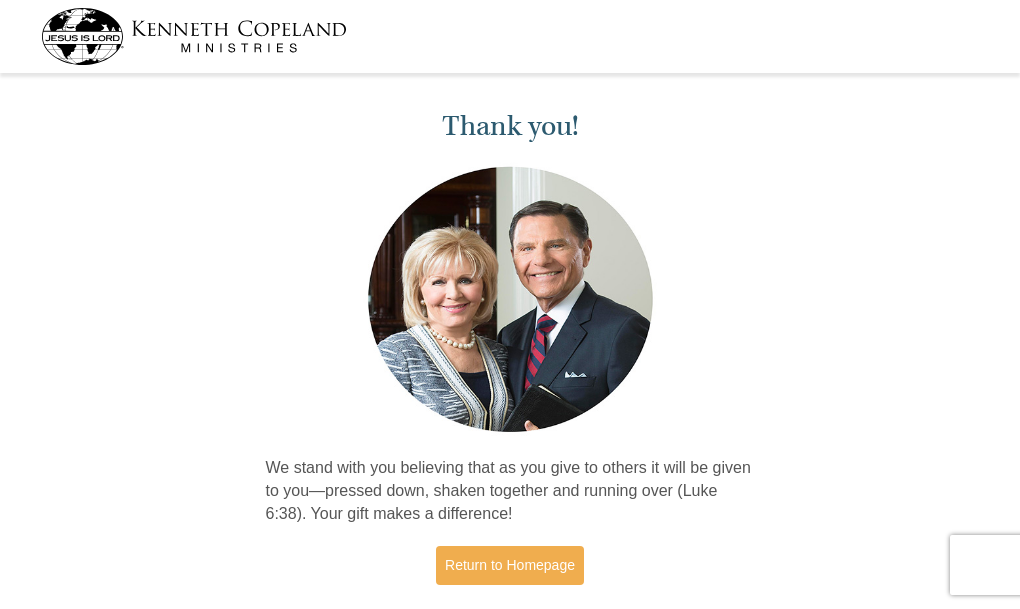 scroll, scrollTop: 0, scrollLeft: 0, axis: both 